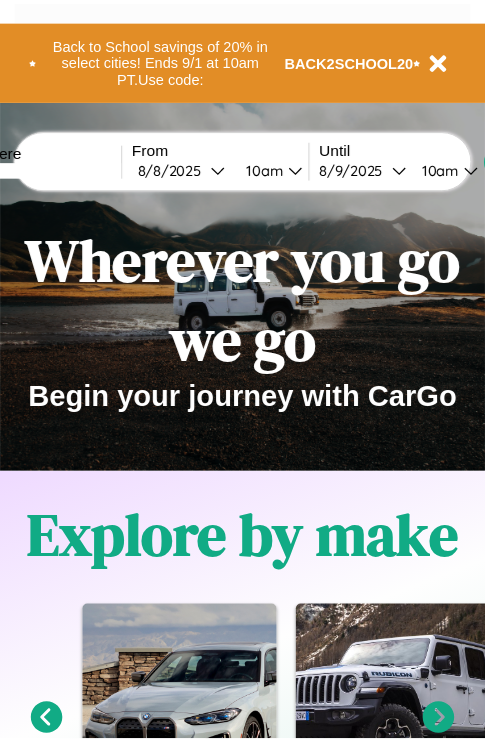 scroll, scrollTop: 0, scrollLeft: 0, axis: both 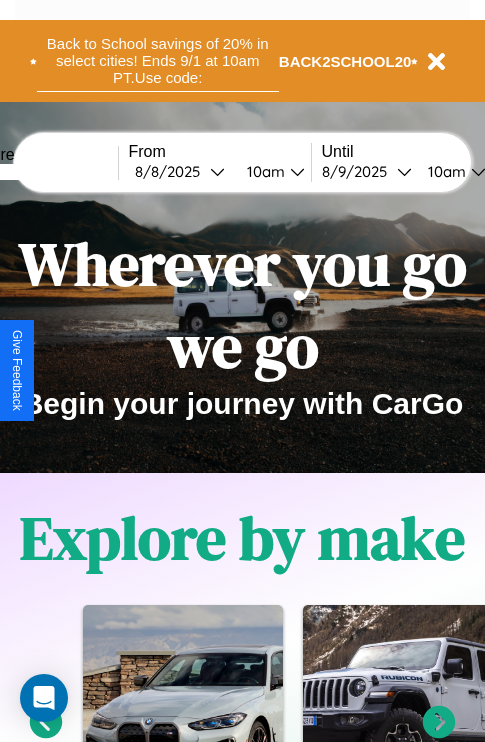 click on "Back to School savings of 20% in select cities! Ends 9/1 at 10am PT.  Use code:" at bounding box center (158, 61) 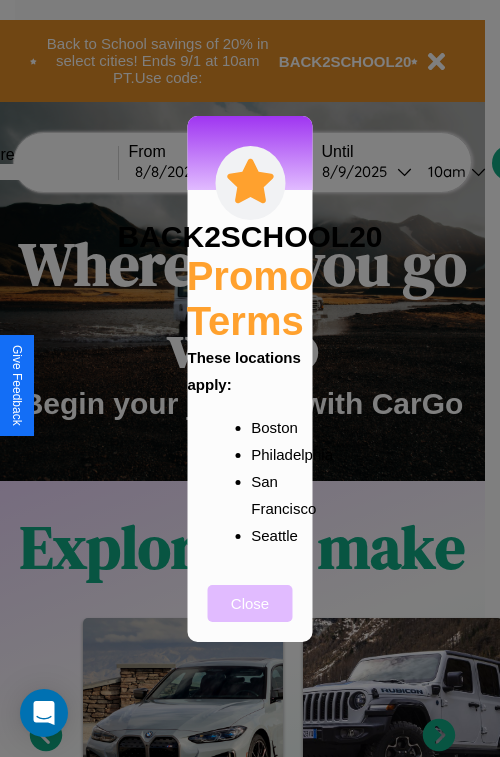 click on "Close" at bounding box center (250, 603) 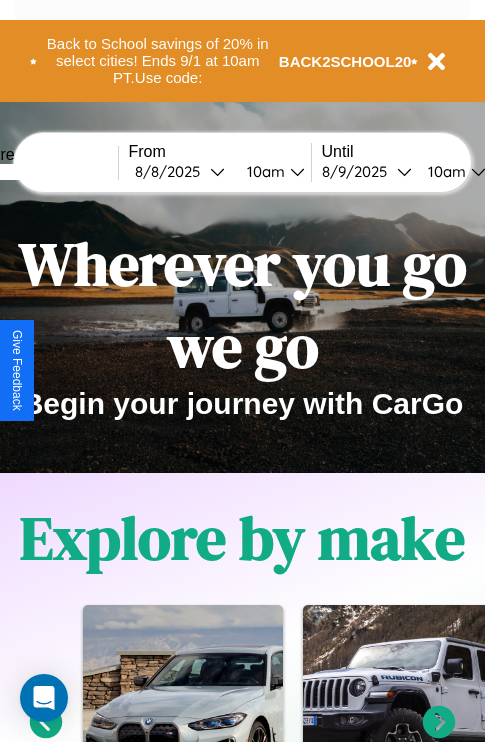 click at bounding box center (43, 172) 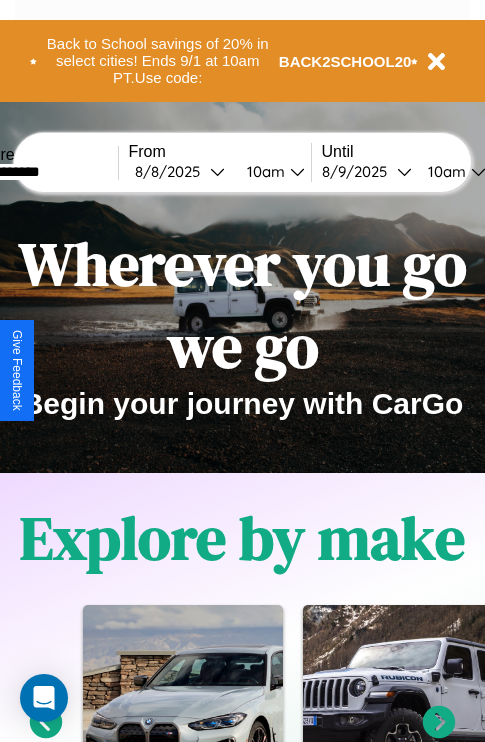 type on "**********" 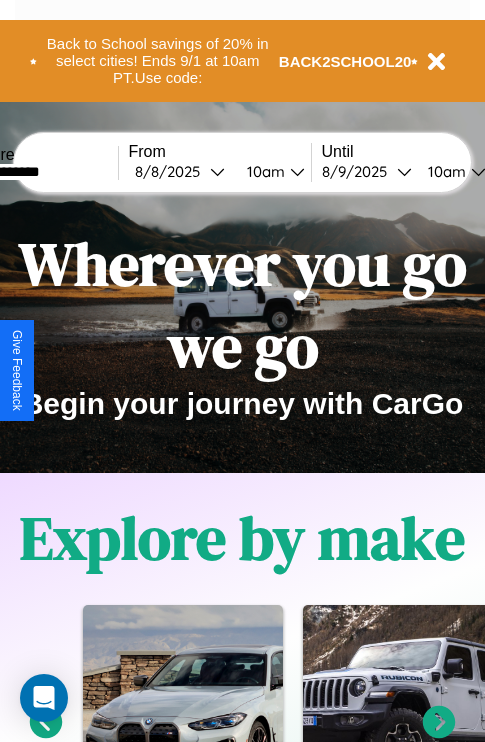 click on "8 / 8 / 2025" at bounding box center [172, 171] 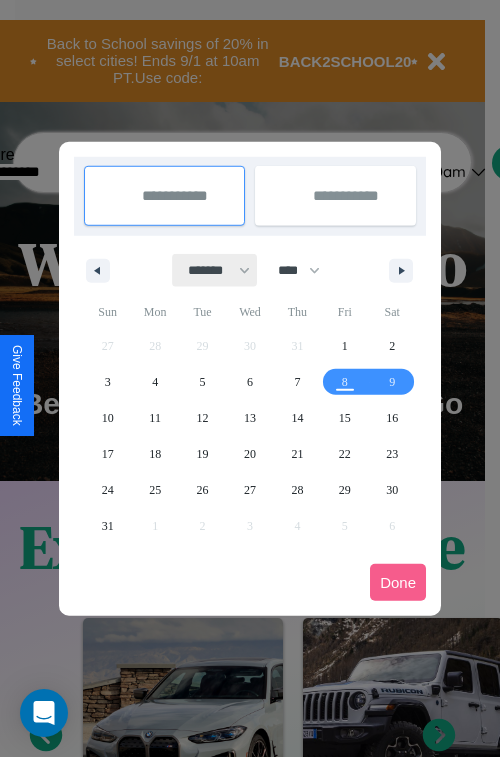 click on "******* ******** ***** ***** *** **** **** ****** ********* ******* ******** ********" at bounding box center [215, 270] 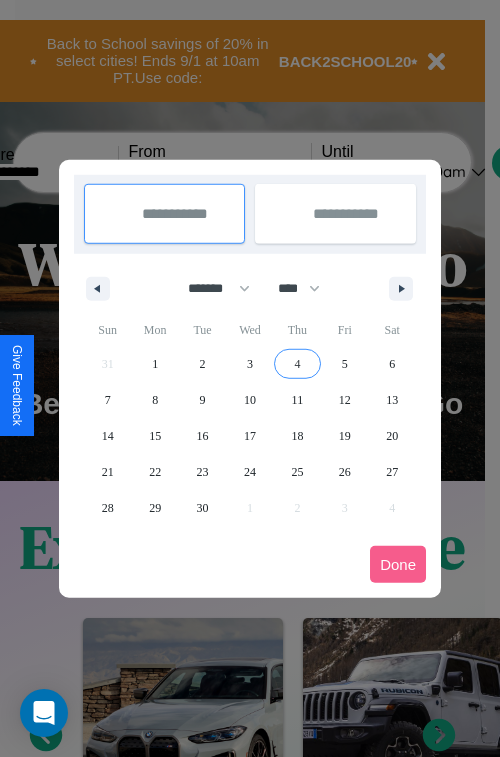click on "4" at bounding box center [297, 364] 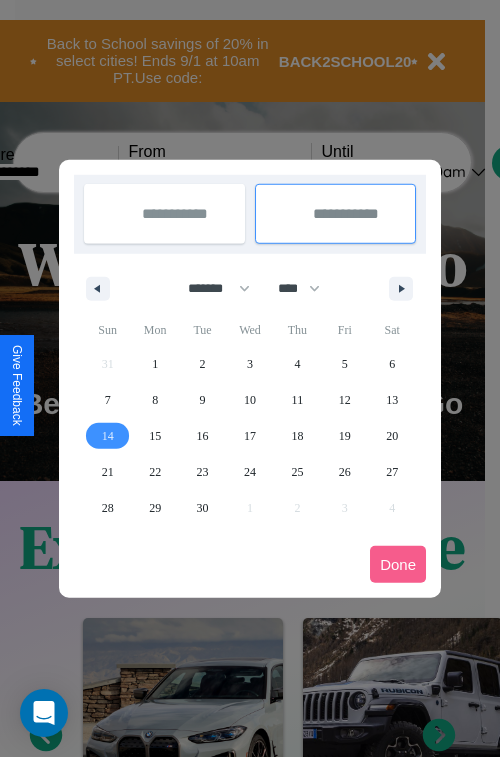 click on "14" at bounding box center (108, 436) 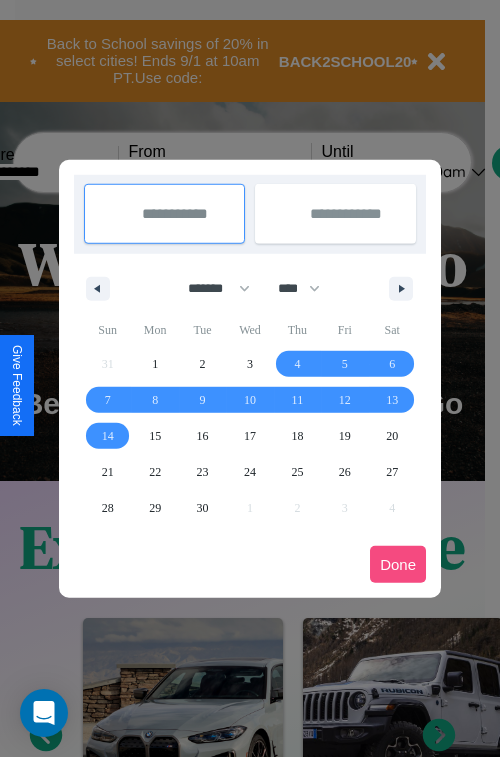 click on "Done" at bounding box center (398, 564) 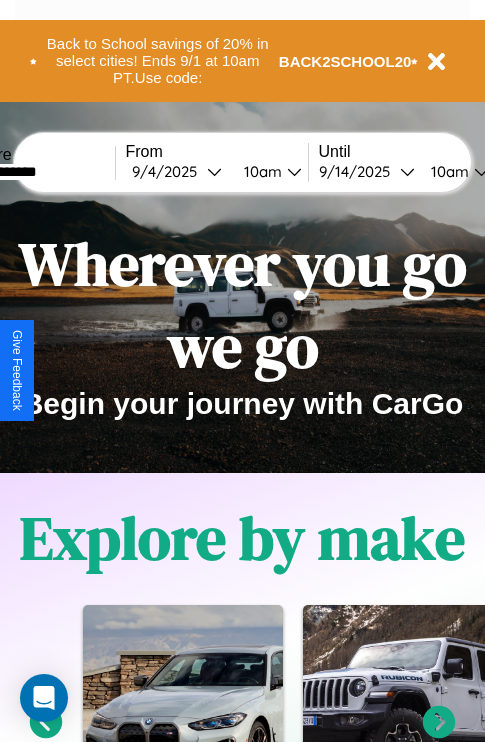scroll, scrollTop: 0, scrollLeft: 71, axis: horizontal 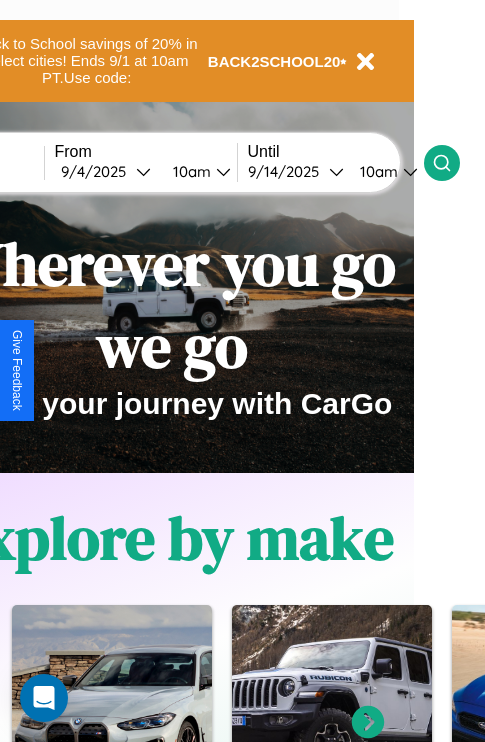 click 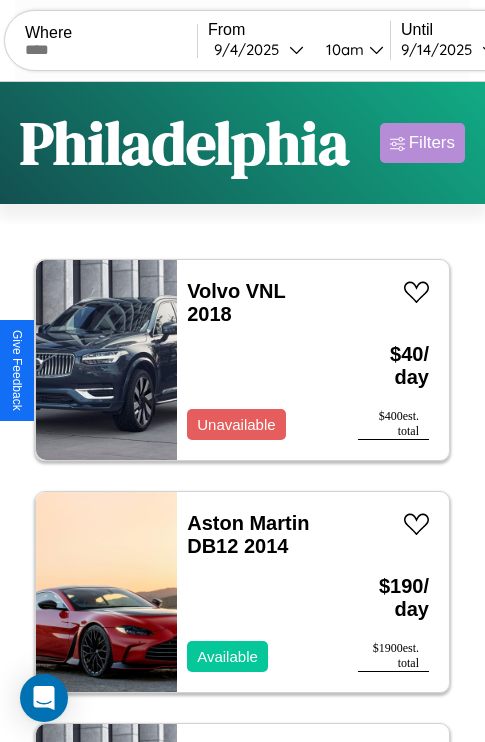 click on "Filters" at bounding box center [432, 143] 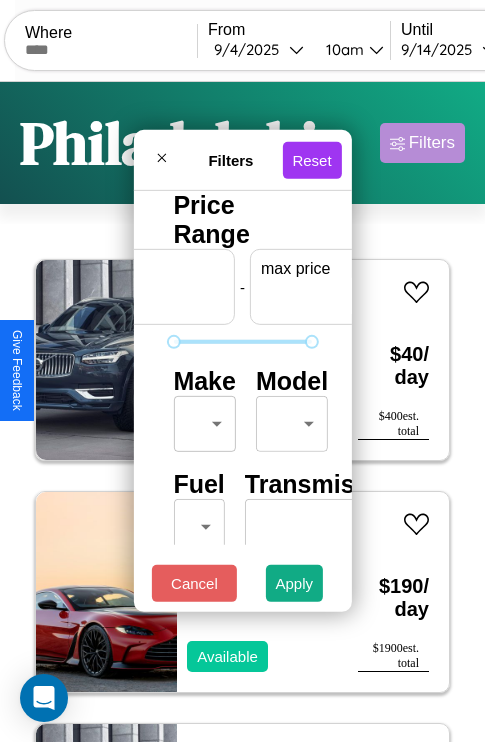 scroll, scrollTop: 0, scrollLeft: 124, axis: horizontal 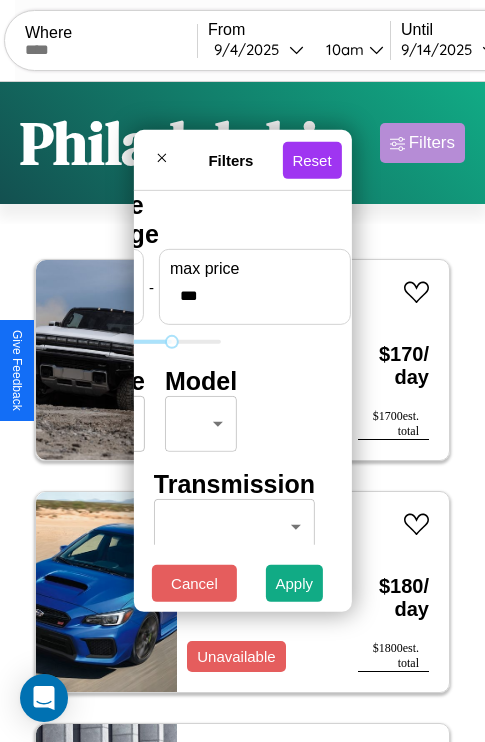 type on "***" 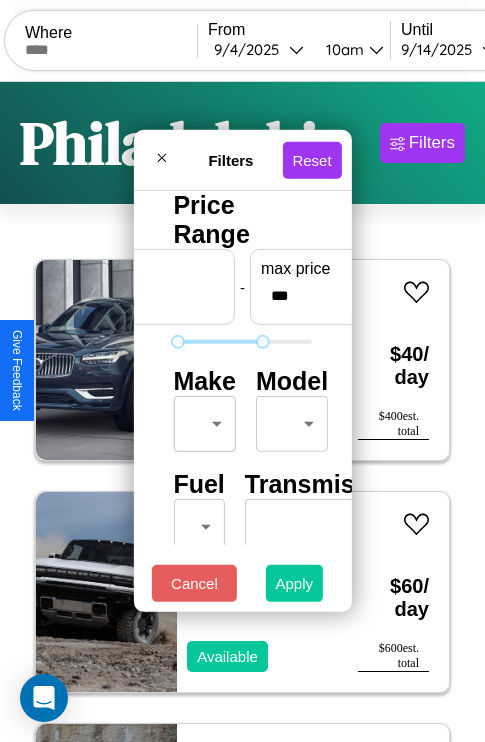 type on "**" 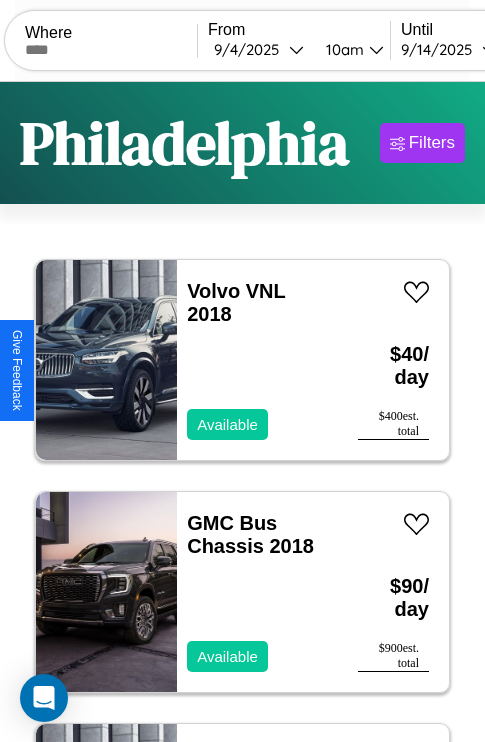 scroll, scrollTop: 66, scrollLeft: 0, axis: vertical 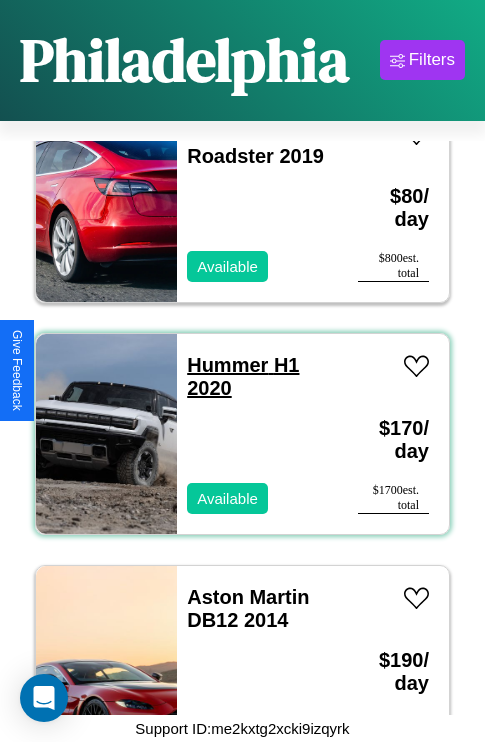 click on "Hummer   H1   2020" at bounding box center [243, 376] 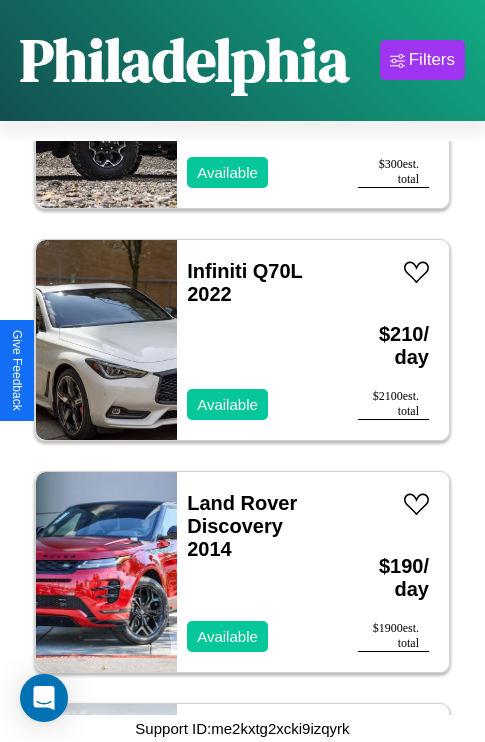 scroll, scrollTop: 1003, scrollLeft: 0, axis: vertical 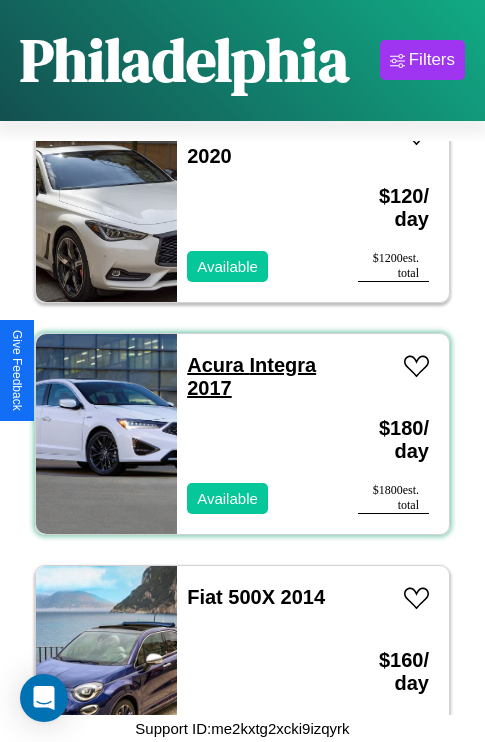 click on "Acura   Integra   2017" at bounding box center (251, 376) 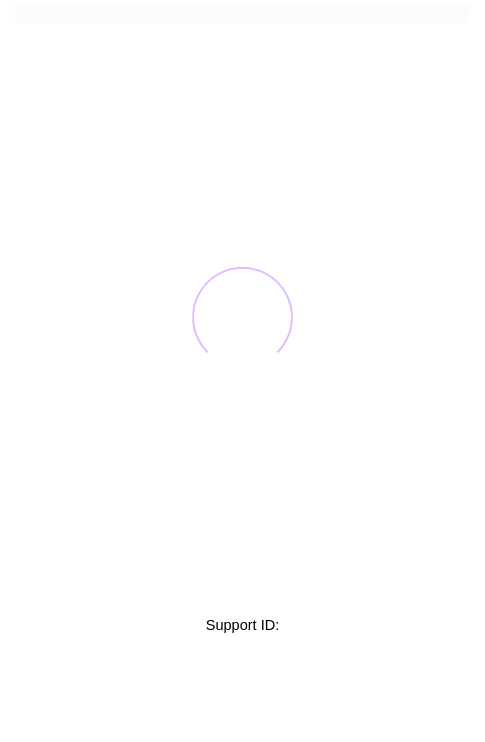 scroll, scrollTop: 0, scrollLeft: 0, axis: both 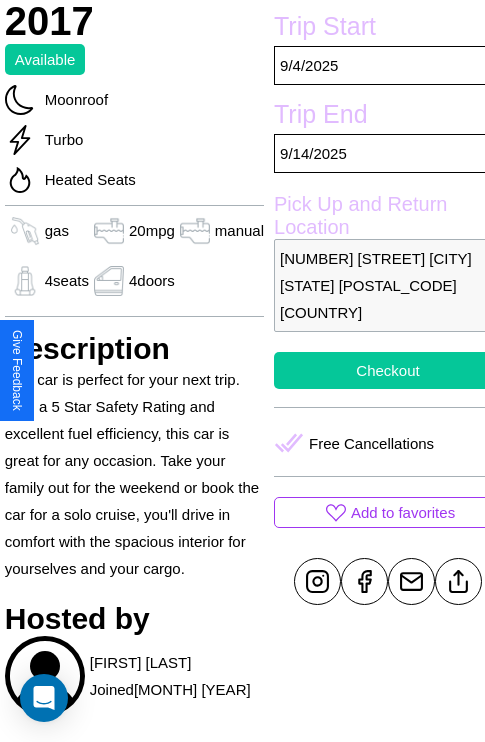 click on "Checkout" at bounding box center [388, 370] 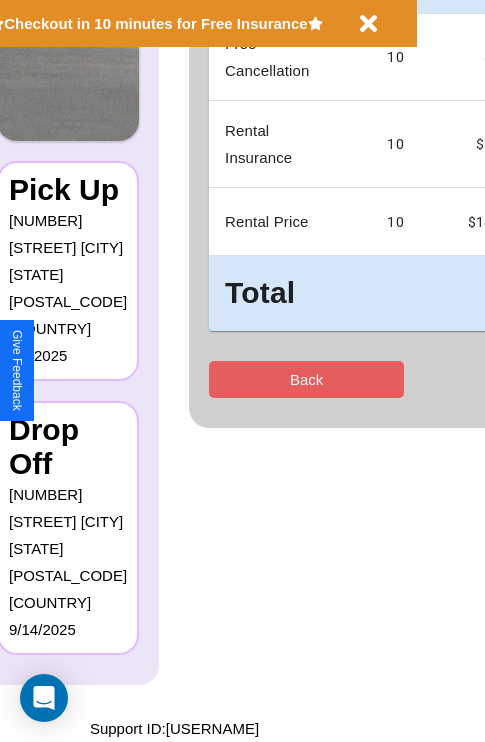 scroll, scrollTop: 0, scrollLeft: 0, axis: both 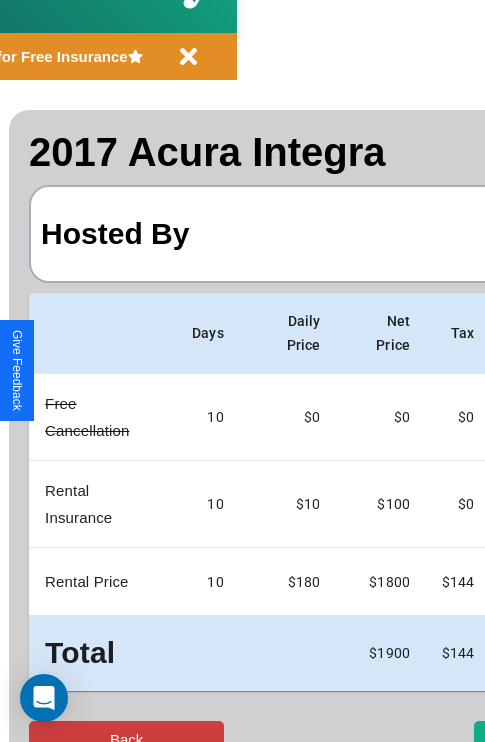 click on "Back" at bounding box center (126, 739) 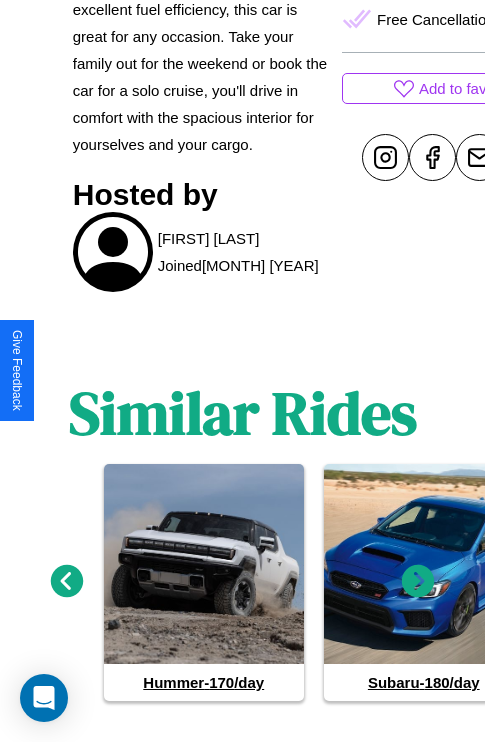 scroll, scrollTop: 936, scrollLeft: 0, axis: vertical 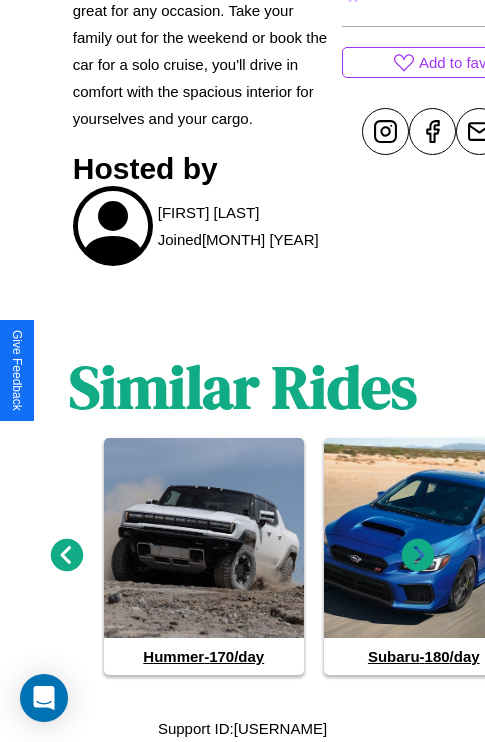 click 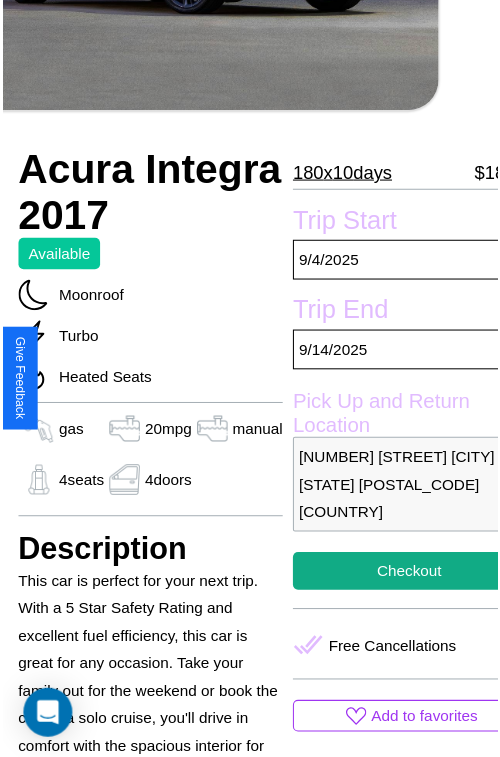 scroll, scrollTop: 181, scrollLeft: 68, axis: both 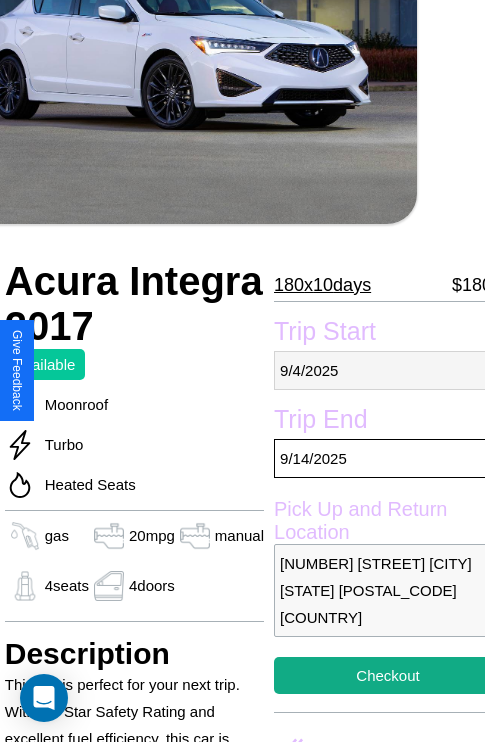 click on "[MONTH] / [DAY] / [YEAR]" at bounding box center (388, 370) 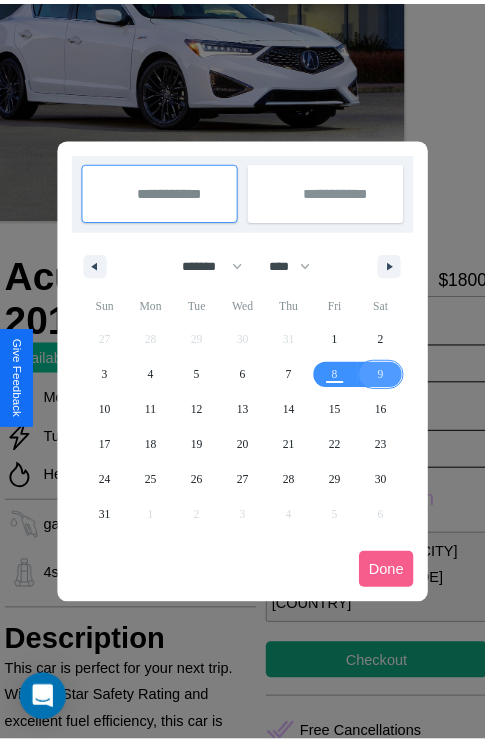 scroll, scrollTop: 0, scrollLeft: 68, axis: horizontal 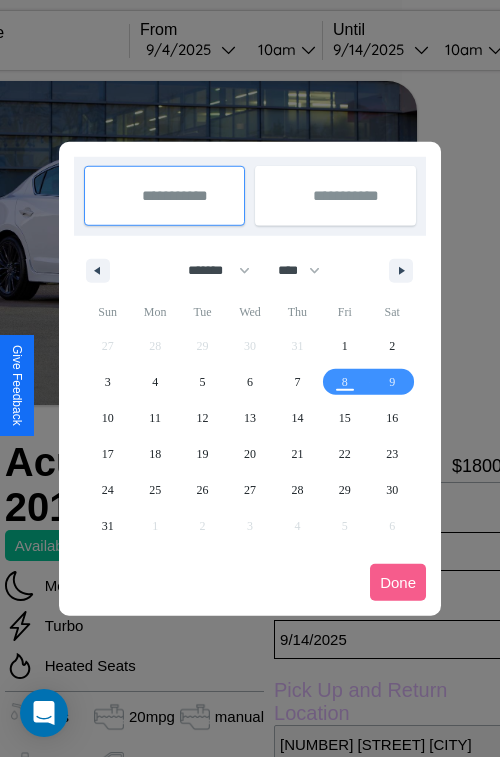 click at bounding box center (250, 378) 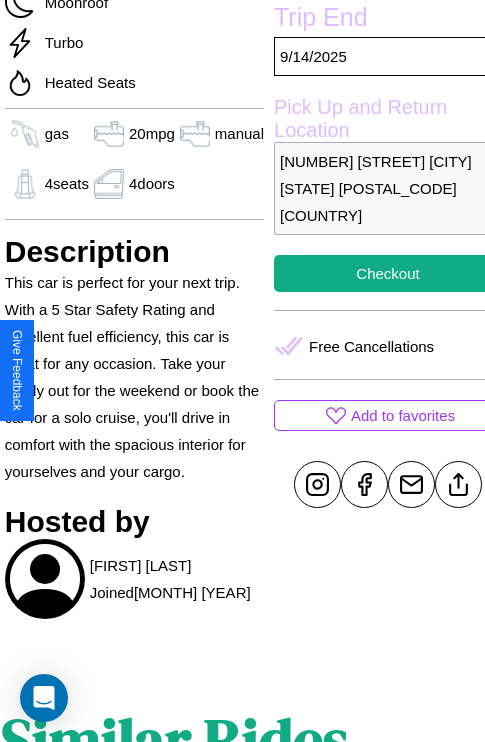 scroll, scrollTop: 697, scrollLeft: 68, axis: both 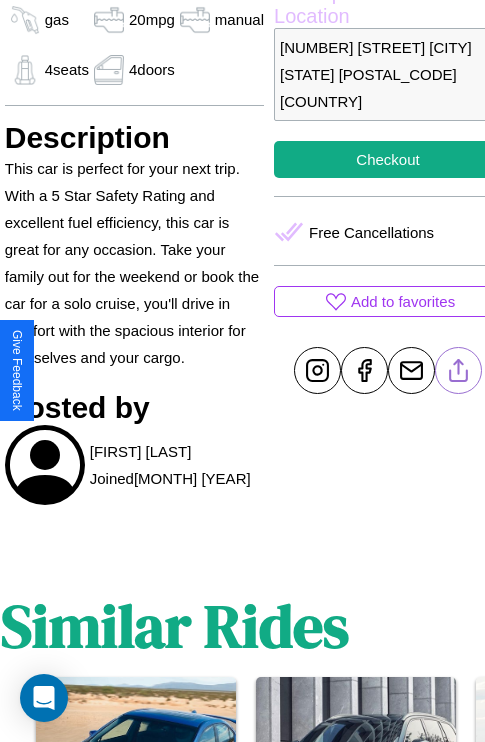 click 